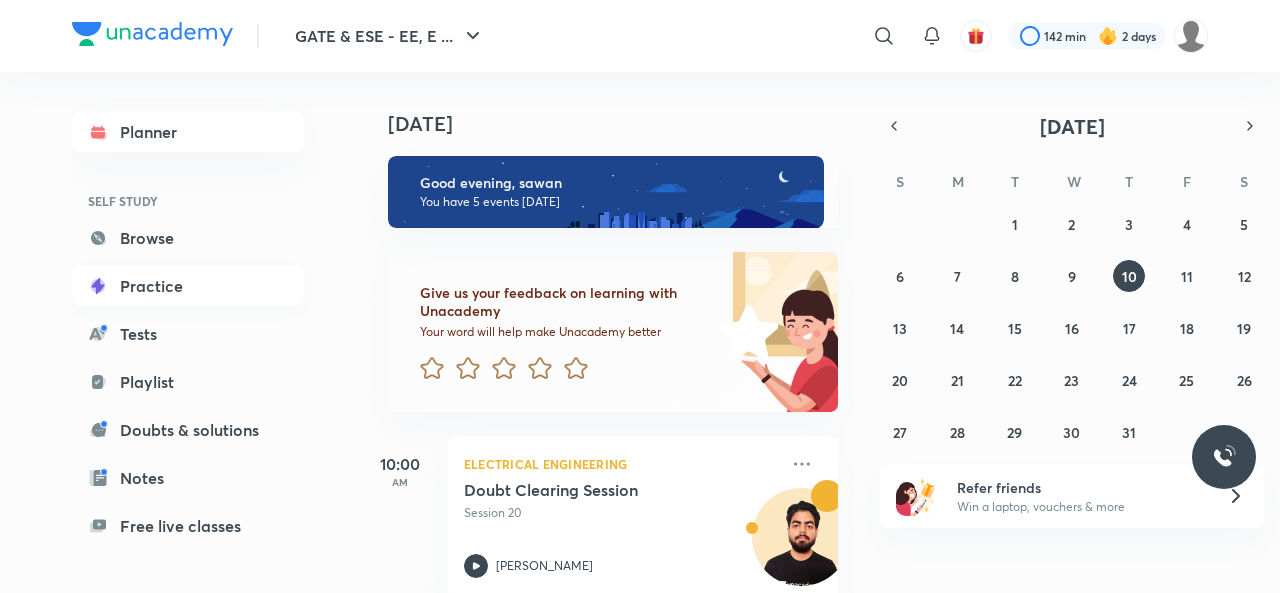 scroll, scrollTop: 0, scrollLeft: 0, axis: both 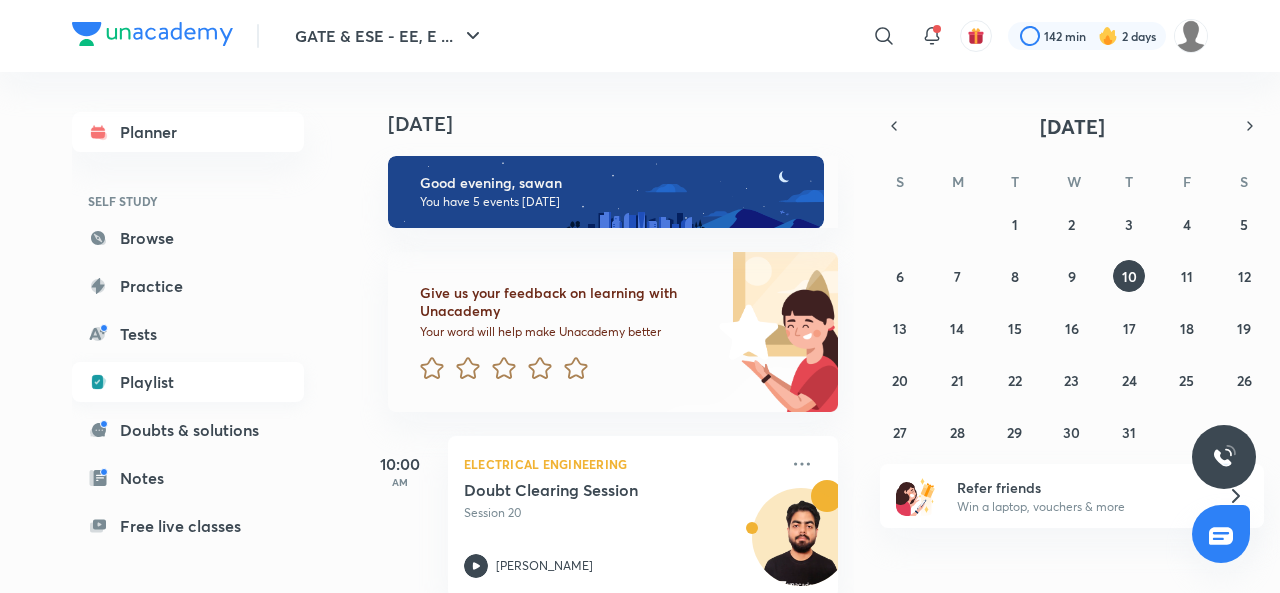 click on "Playlist" at bounding box center (188, 382) 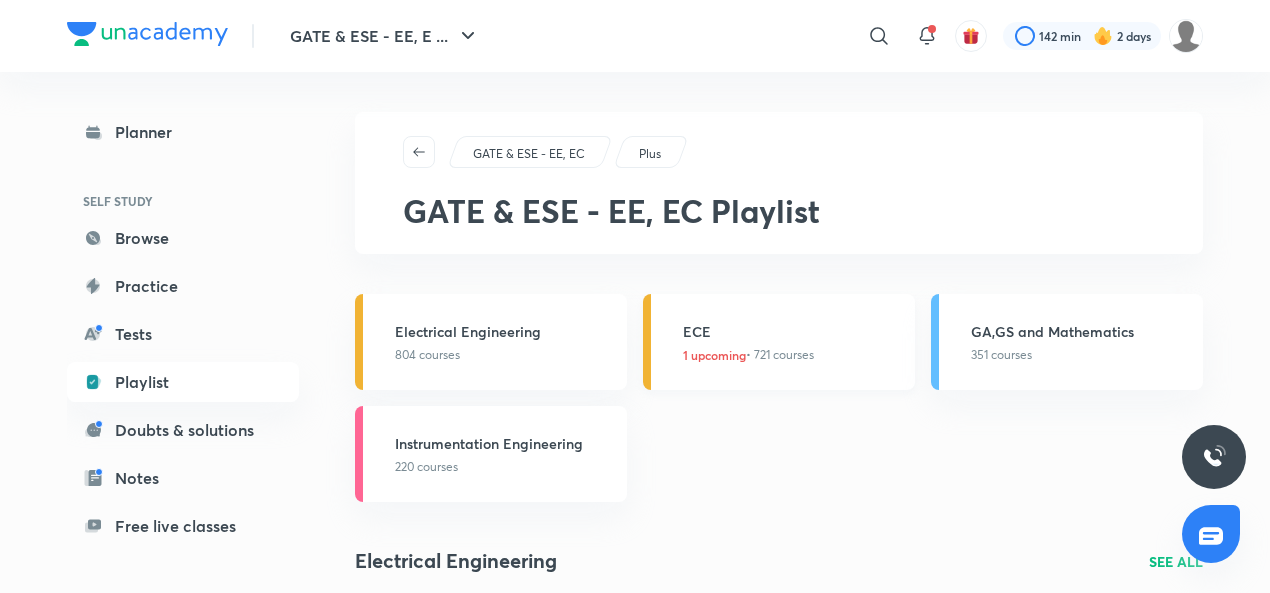 click on "ECE" at bounding box center [793, 331] 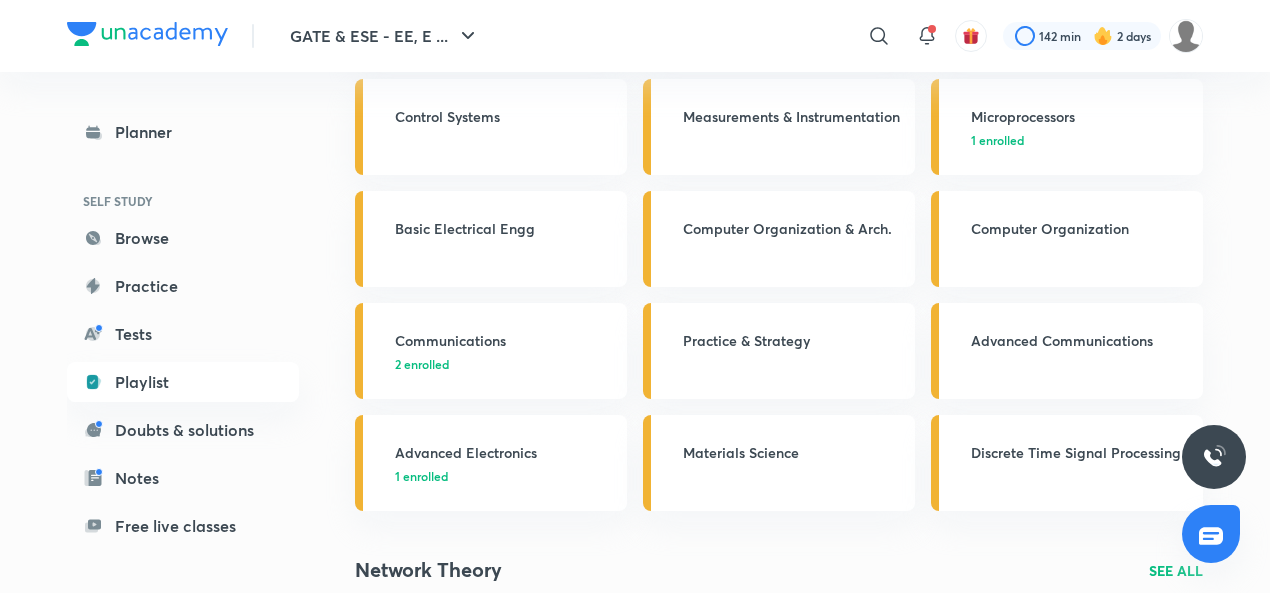 scroll, scrollTop: 443, scrollLeft: 0, axis: vertical 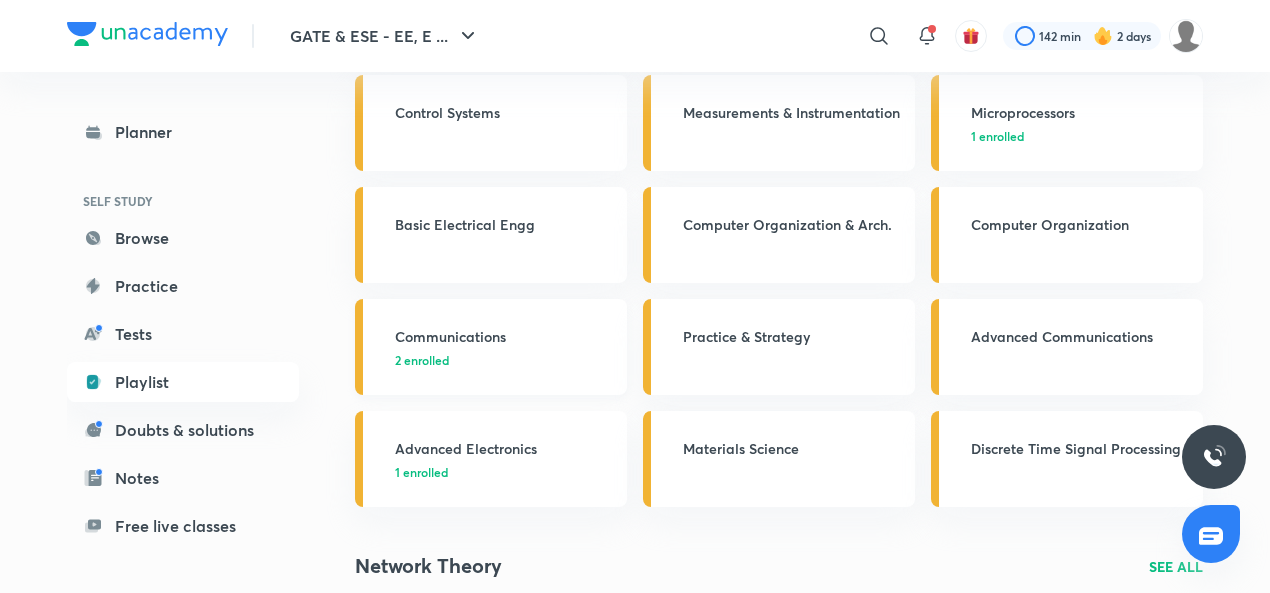 click on "2 enrolled" at bounding box center (505, 360) 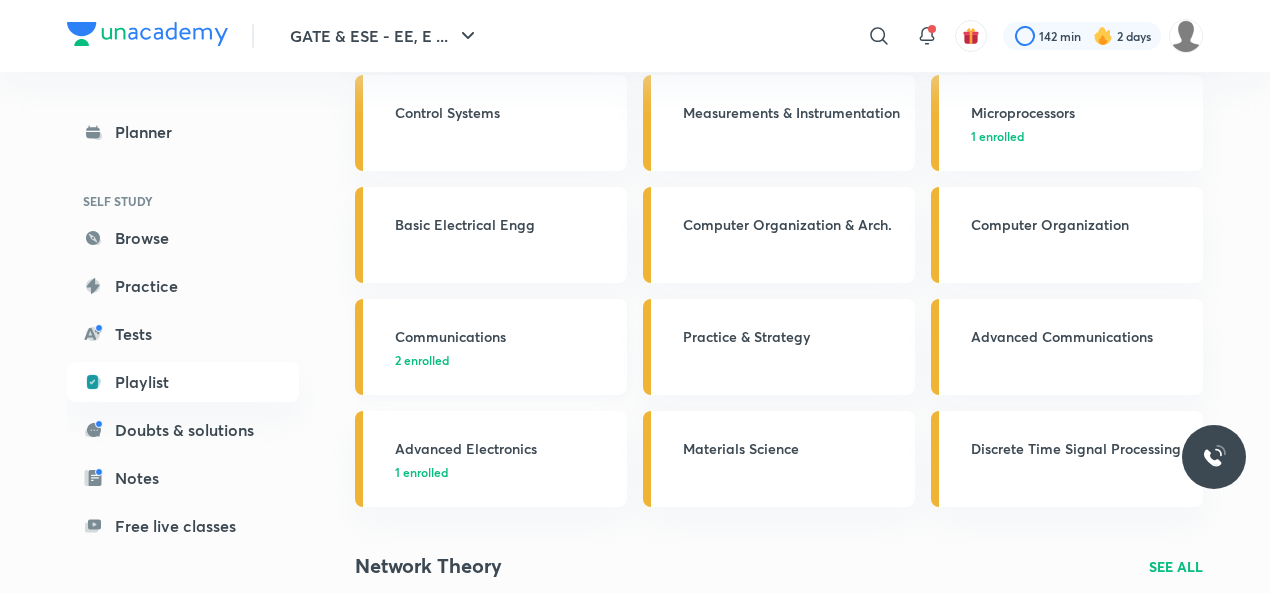 click on "Communications" at bounding box center [505, 336] 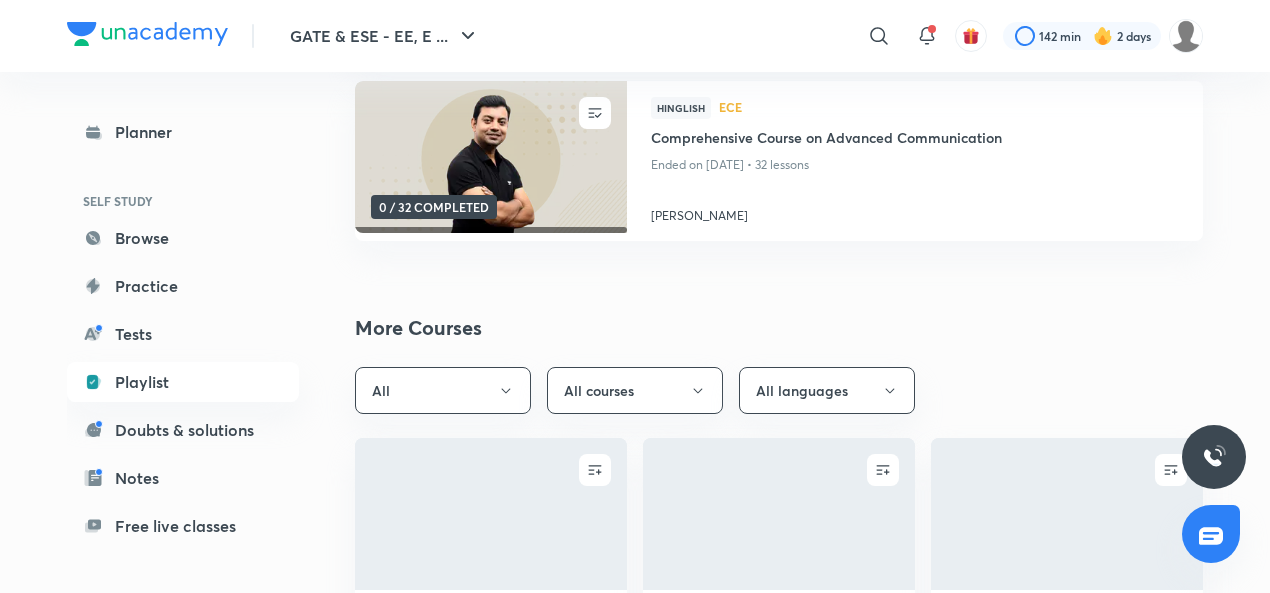 scroll, scrollTop: 0, scrollLeft: 0, axis: both 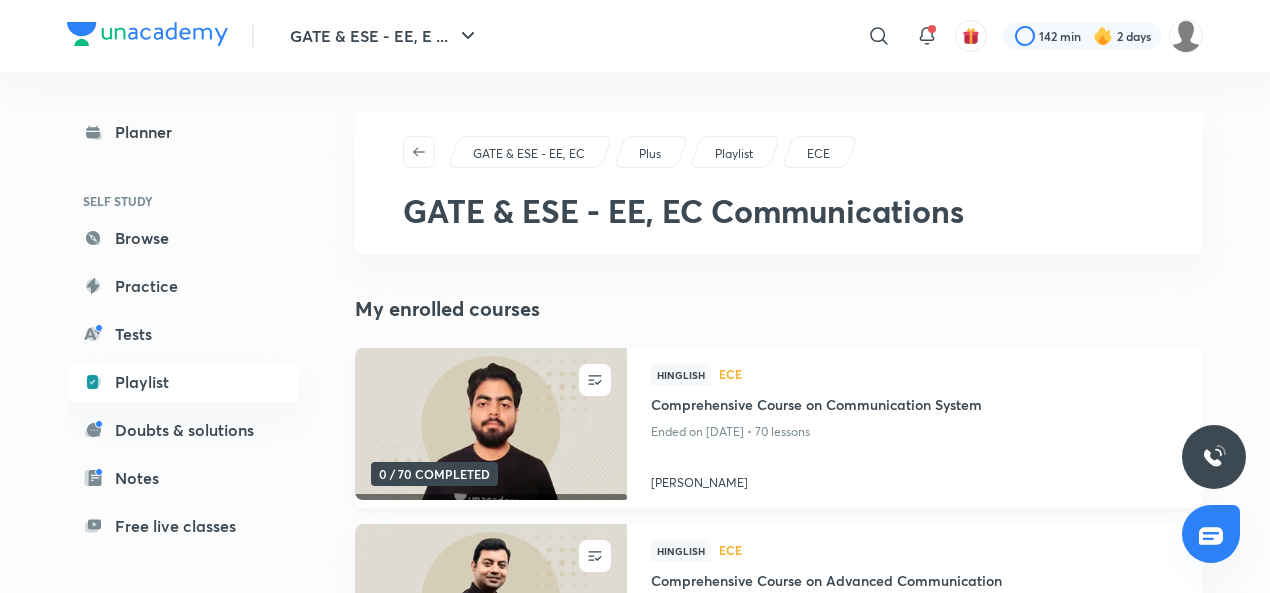 click at bounding box center [490, 424] 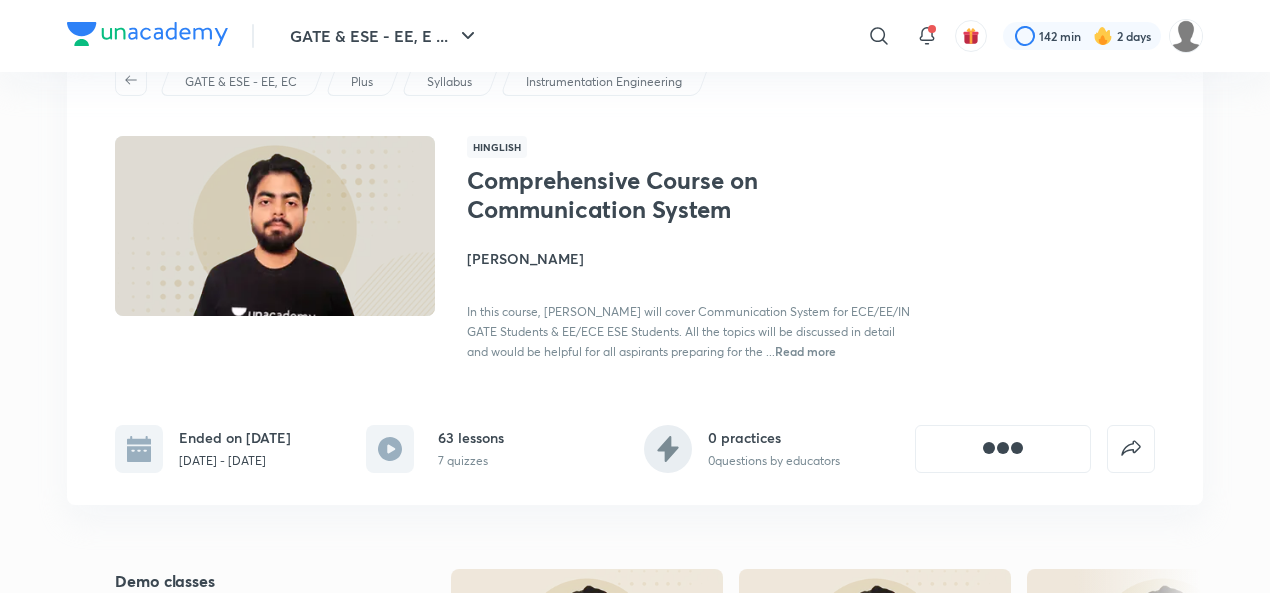 scroll, scrollTop: 124, scrollLeft: 0, axis: vertical 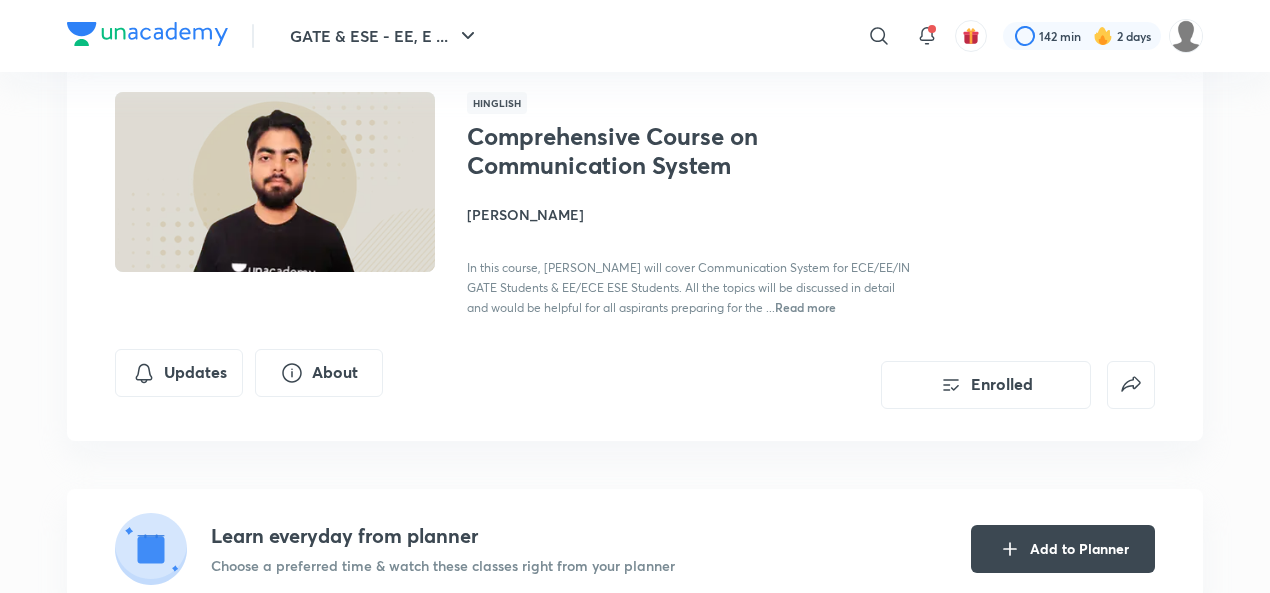 click on "[PERSON_NAME]" at bounding box center [691, 214] 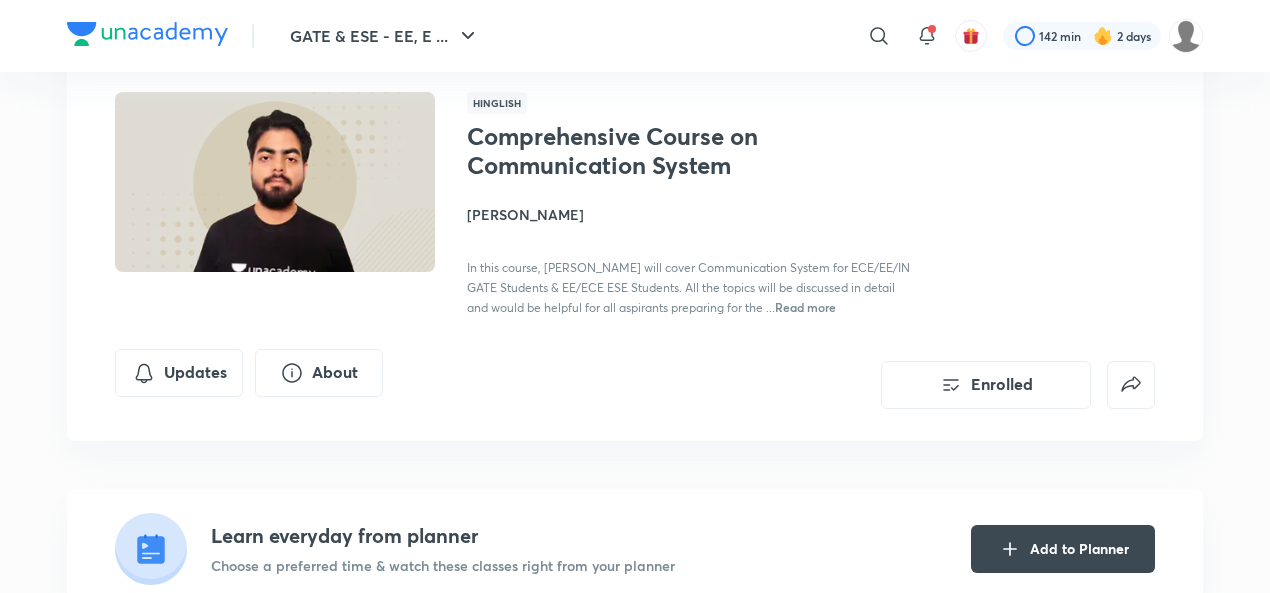 scroll, scrollTop: 0, scrollLeft: 0, axis: both 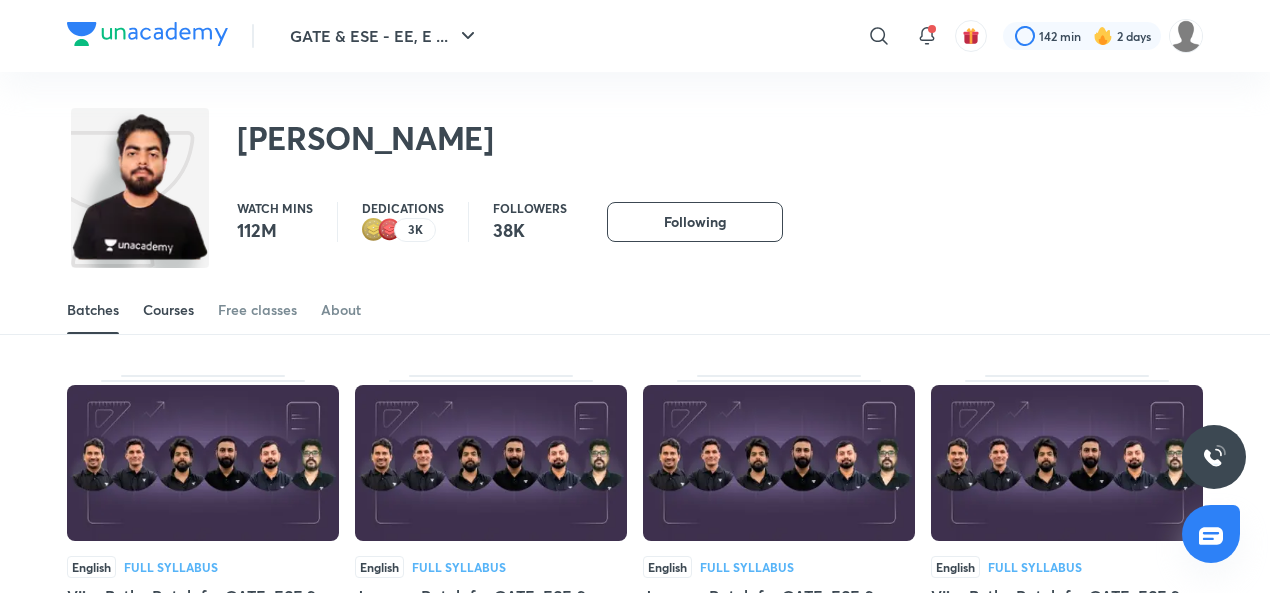 click on "Courses" at bounding box center [168, 310] 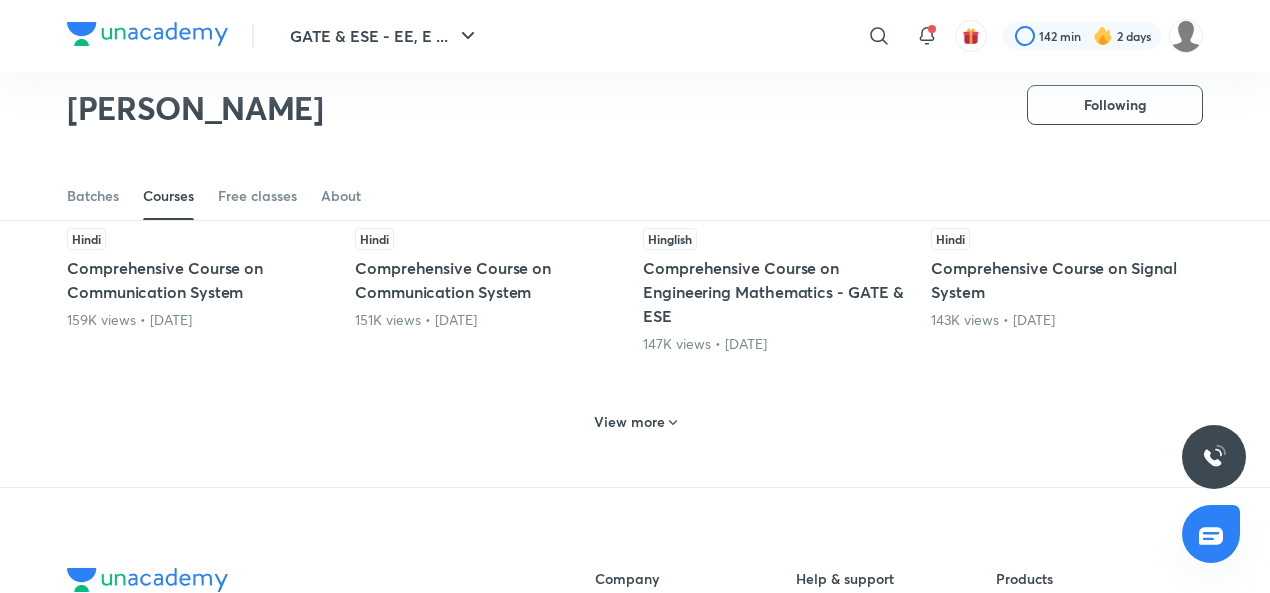 scroll, scrollTop: 989, scrollLeft: 0, axis: vertical 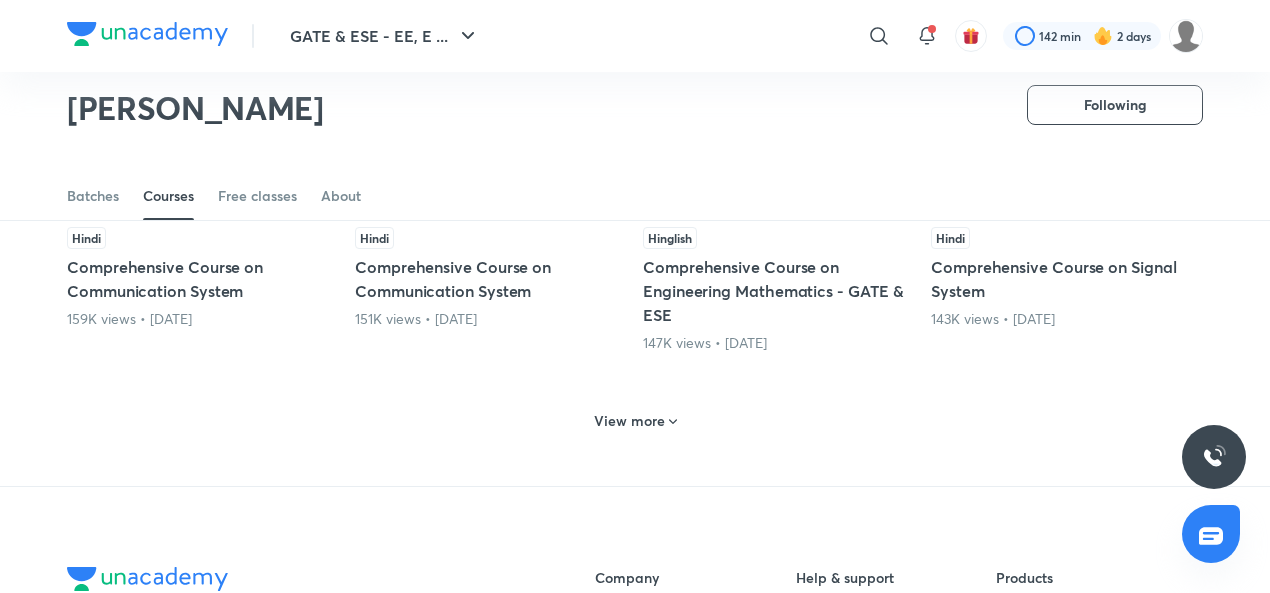 click on "View more" at bounding box center [629, 421] 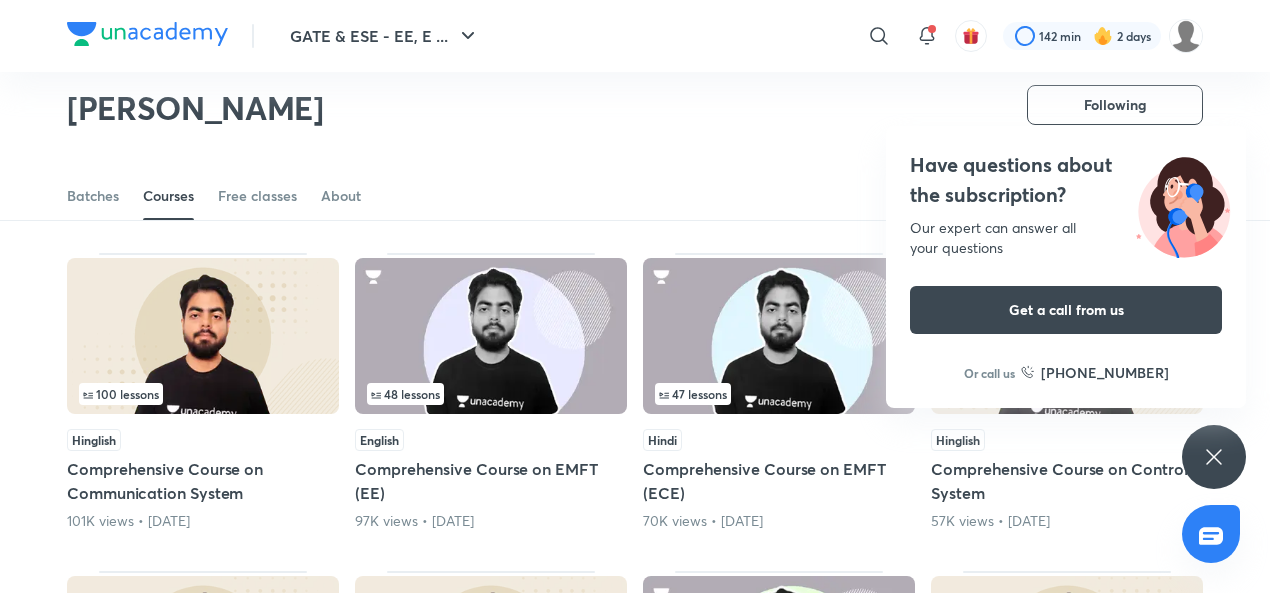 scroll, scrollTop: 1448, scrollLeft: 0, axis: vertical 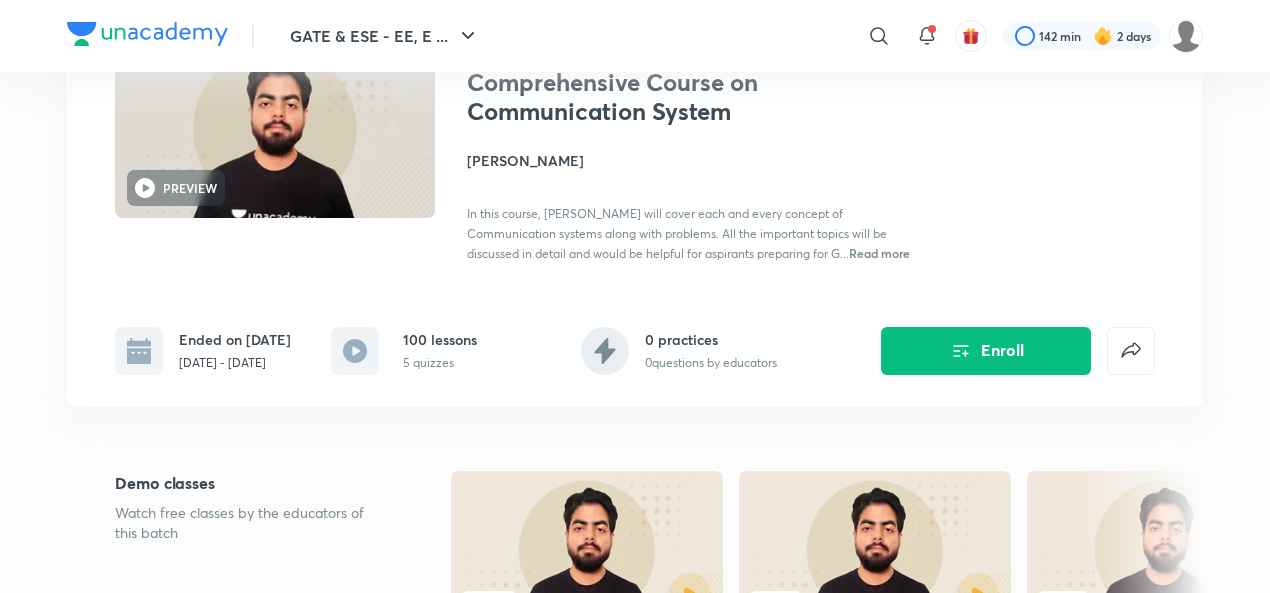 click on "Comprehensive Course on Communication System Enroll GATE & ESE - EE, EC Plus Syllabus ECE PREVIEW Hinglish Comprehensive Course on Communication System [PERSON_NAME] In this course, [PERSON_NAME] will cover each and every concept of Communication systems along with problems. All the important topics will be discussed in detail and would be helpful for aspirants preparing for G...  Read more Ended on Sep [DATE] - [DATE] 100 lessons 5 quizzes 0 practices 0  questions by educators Enroll" at bounding box center [635, 194] 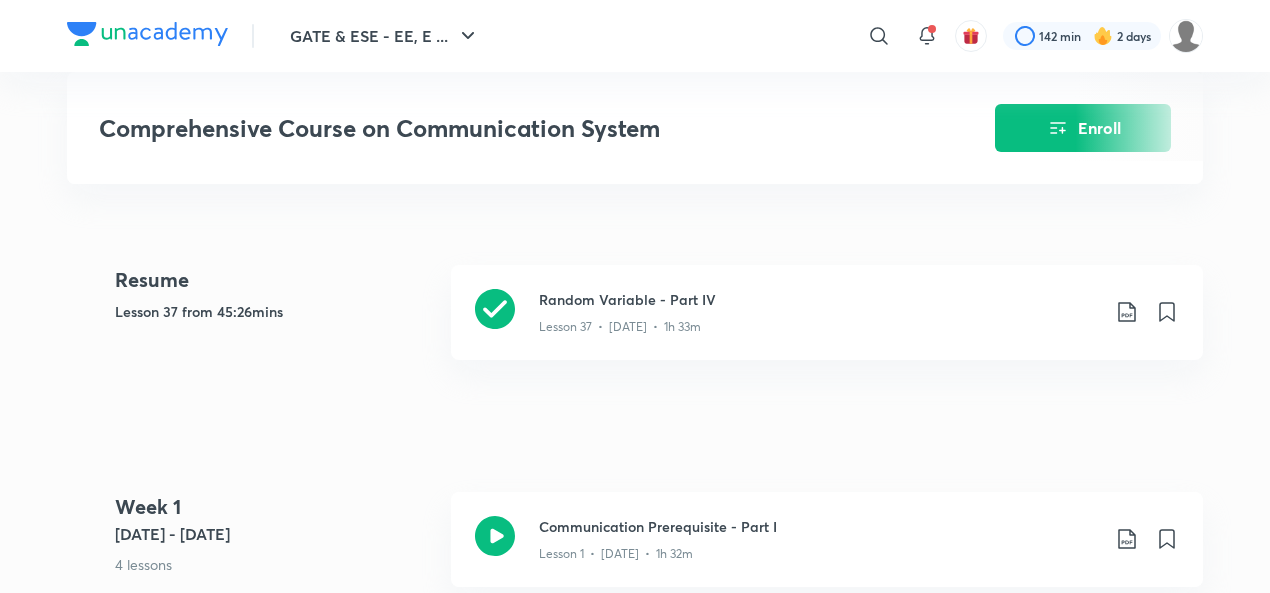 scroll, scrollTop: 793, scrollLeft: 0, axis: vertical 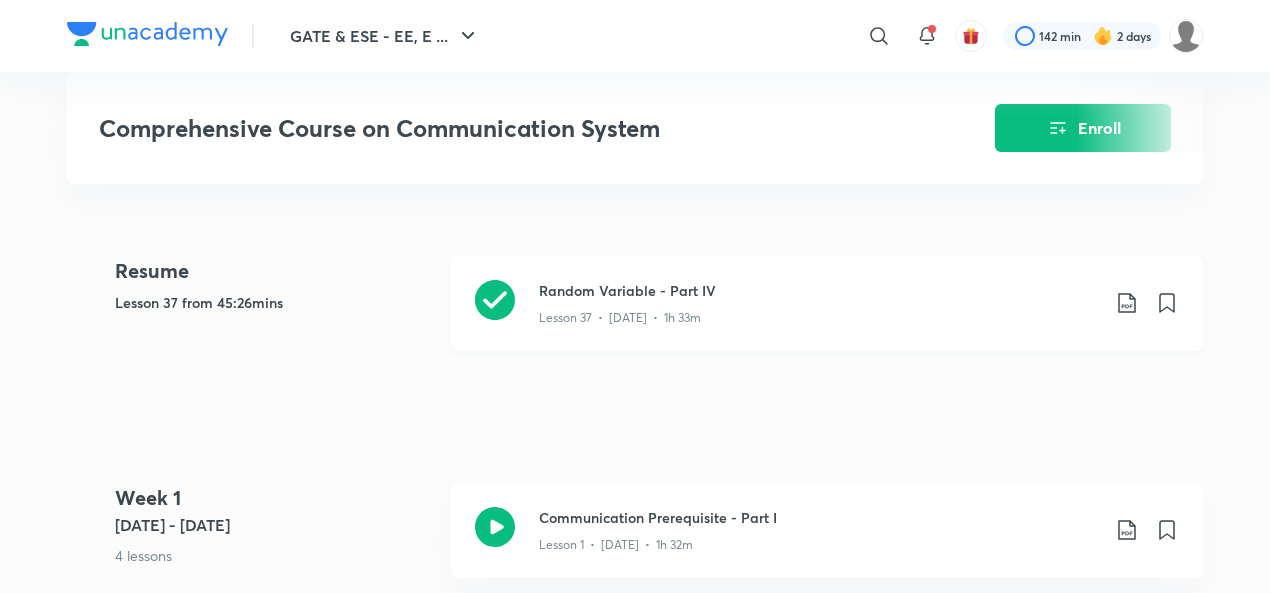 click on "Lesson 37  •  [DATE]  •  1h 33m" at bounding box center [819, 314] 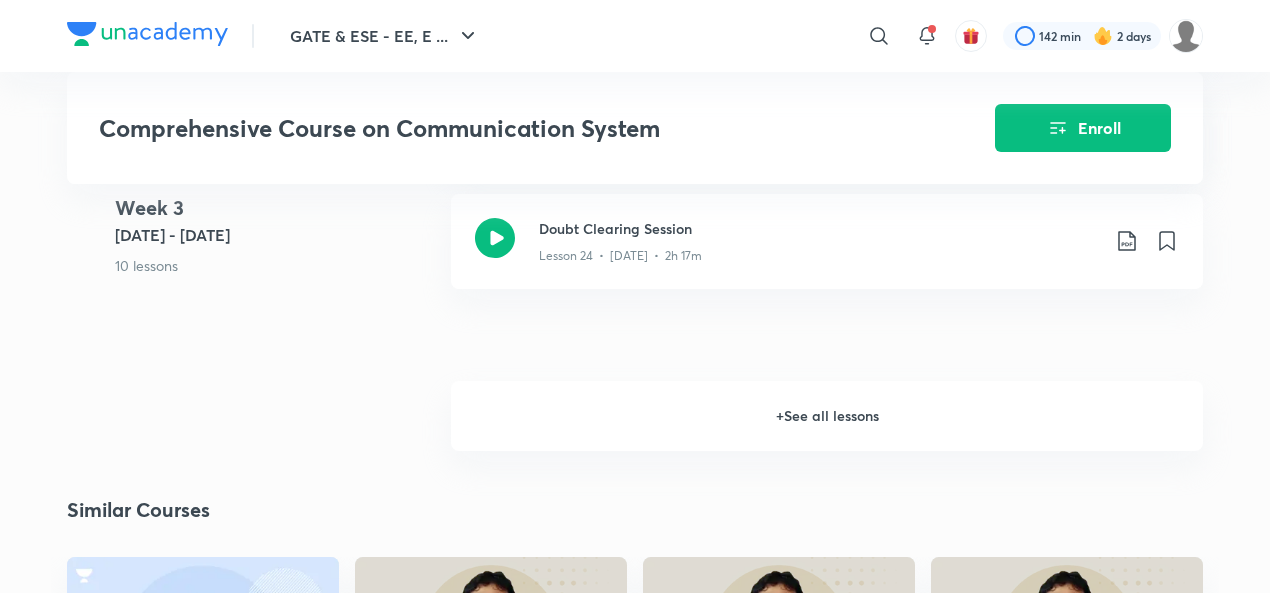 scroll, scrollTop: 4147, scrollLeft: 0, axis: vertical 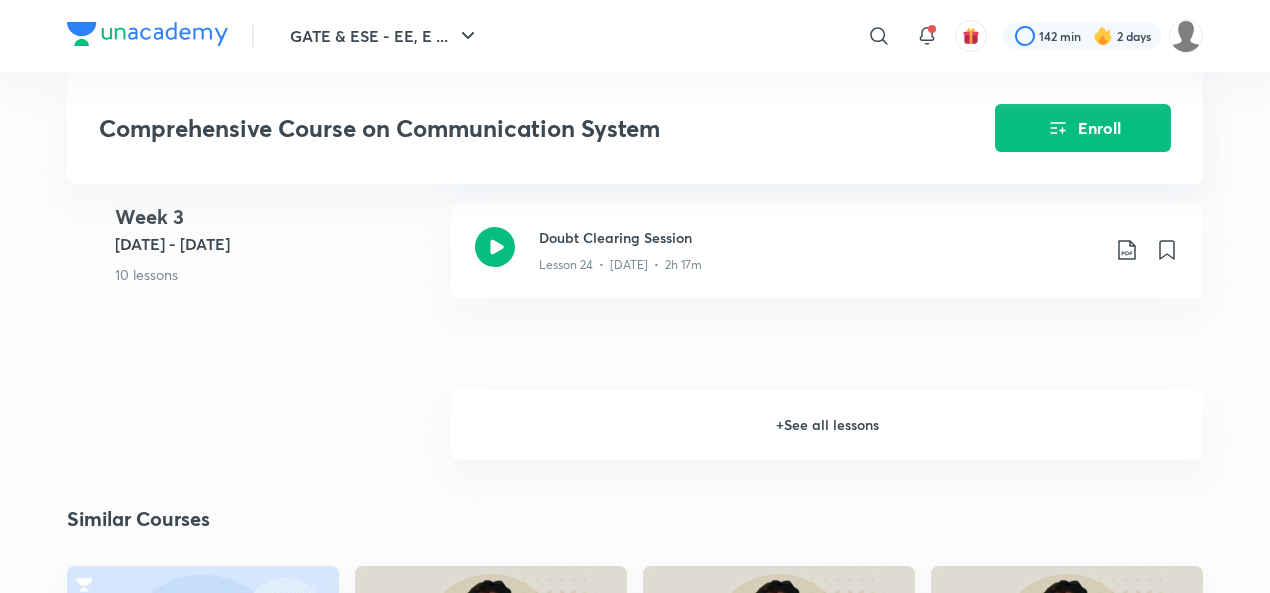 click on "+  See all lessons" at bounding box center [827, 425] 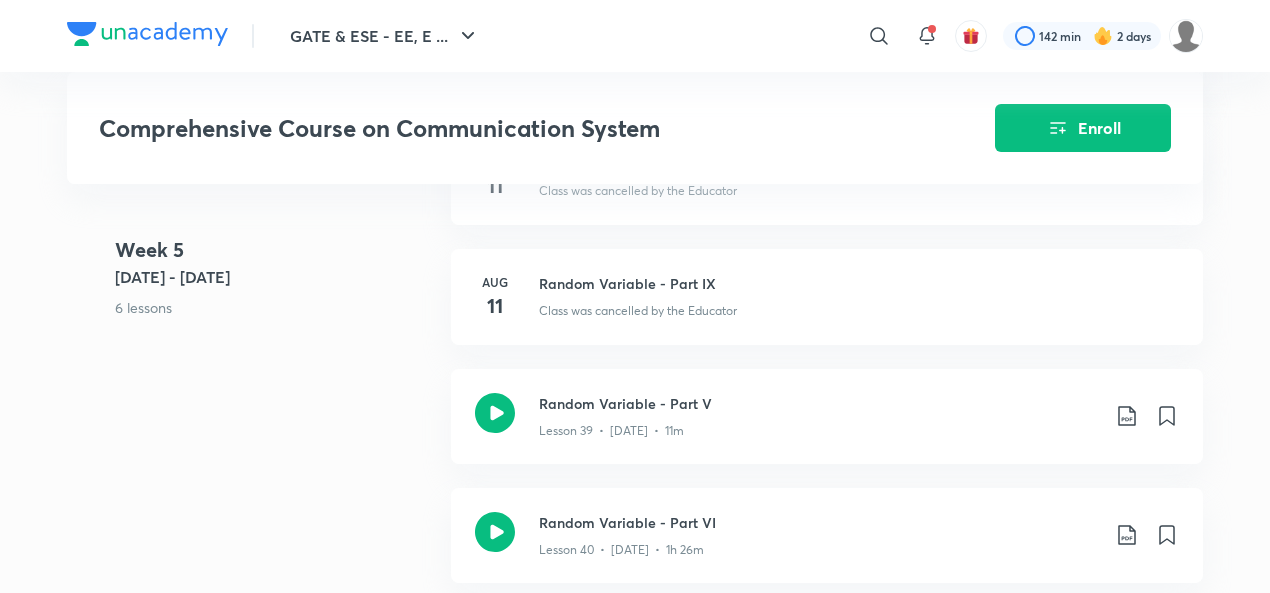 scroll, scrollTop: 6107, scrollLeft: 0, axis: vertical 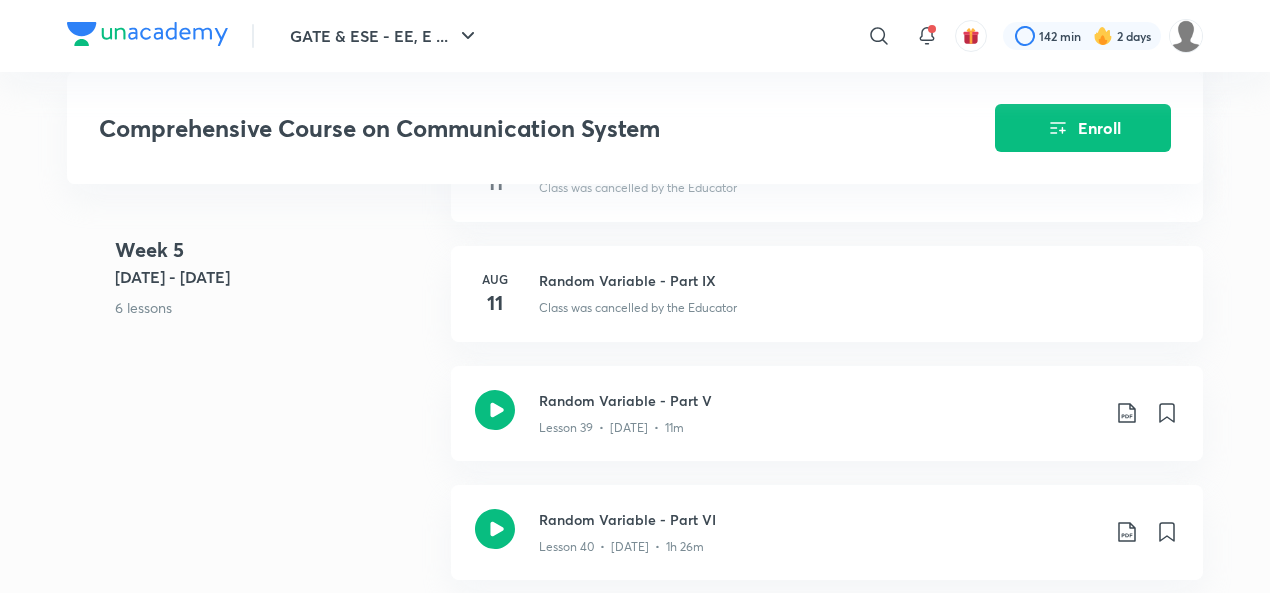 drag, startPoint x: 796, startPoint y: 456, endPoint x: 269, endPoint y: 360, distance: 535.6725 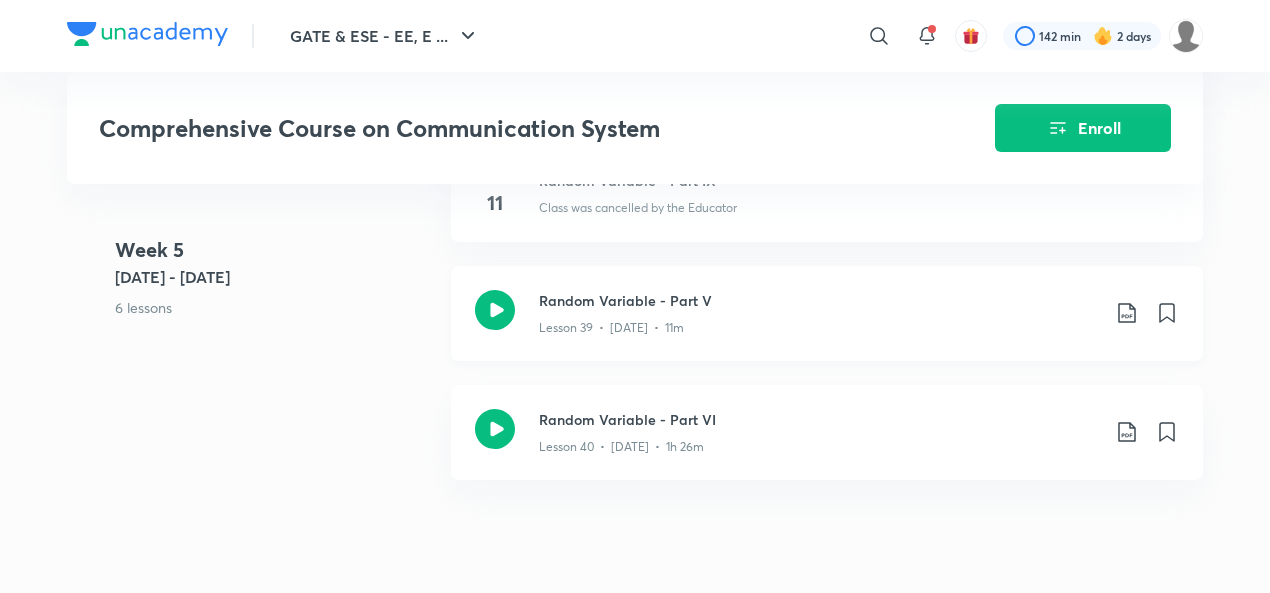 scroll, scrollTop: 6208, scrollLeft: 0, axis: vertical 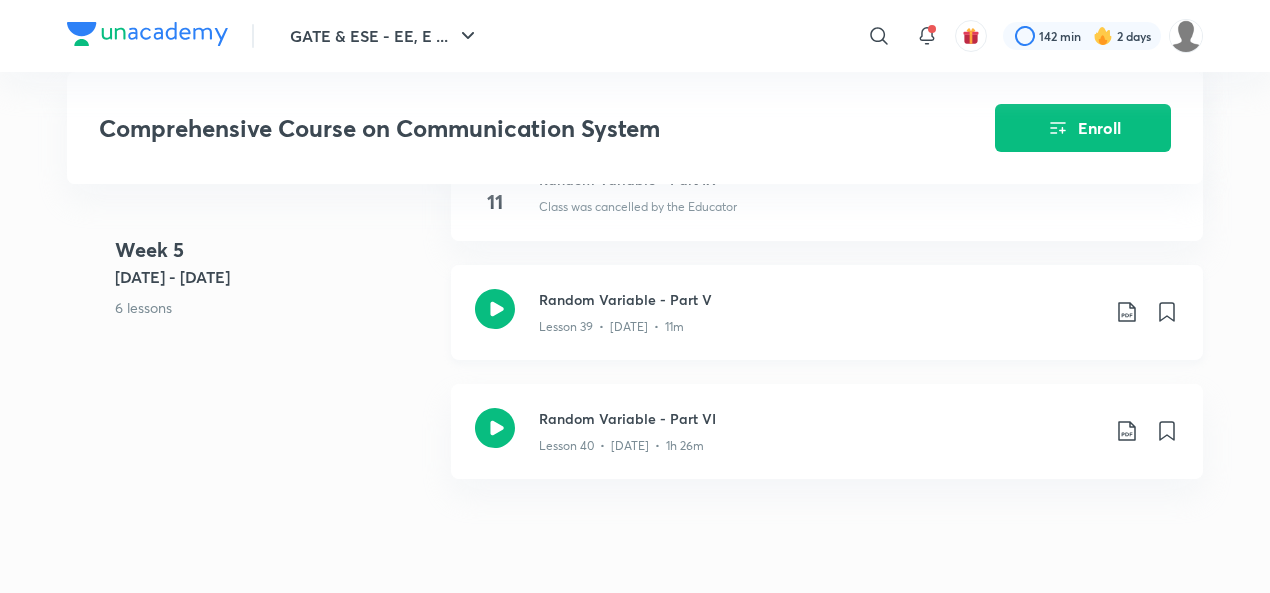click 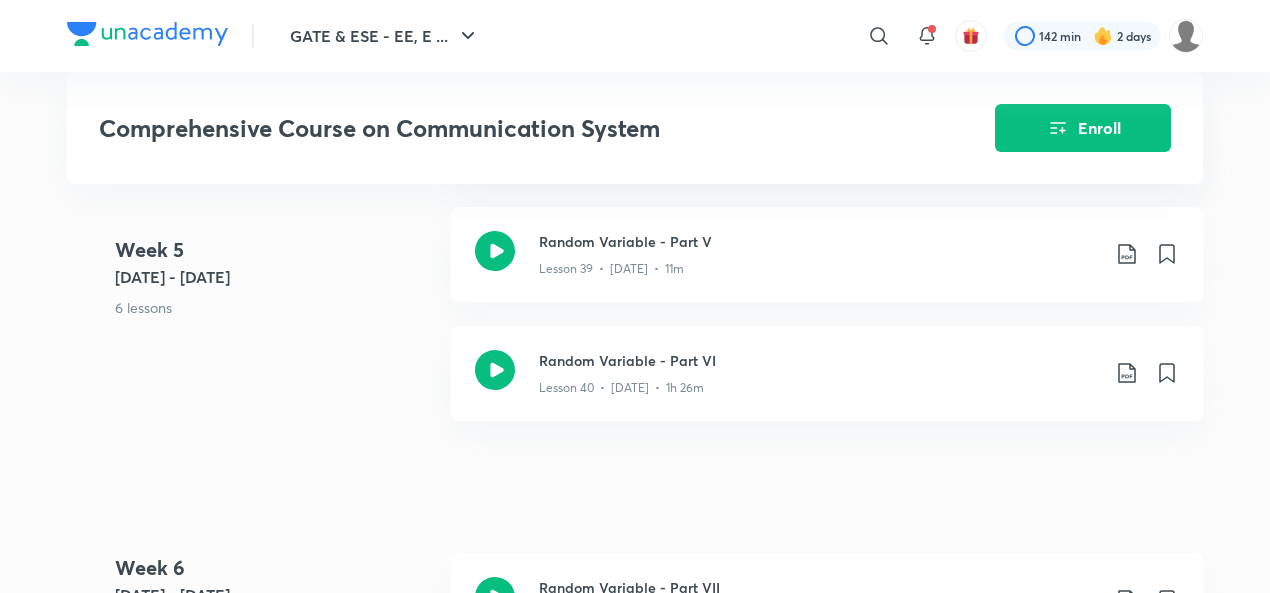 scroll, scrollTop: 6282, scrollLeft: 0, axis: vertical 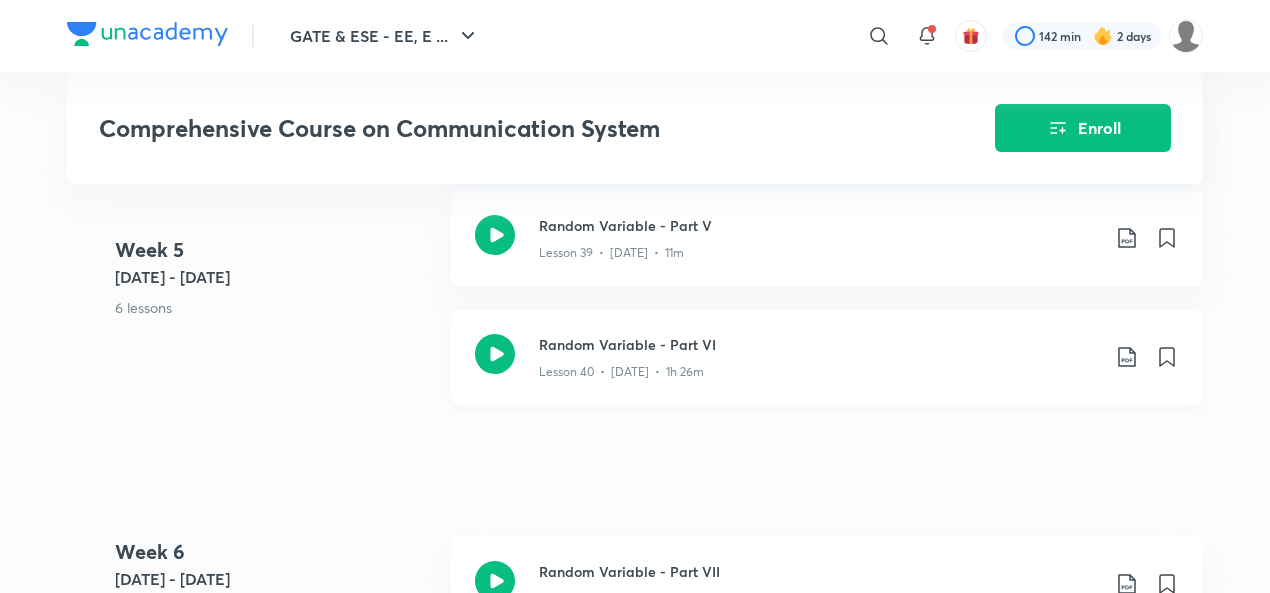 click on "Lesson 40  •  [DATE]  •  1h 26m" at bounding box center [819, 368] 